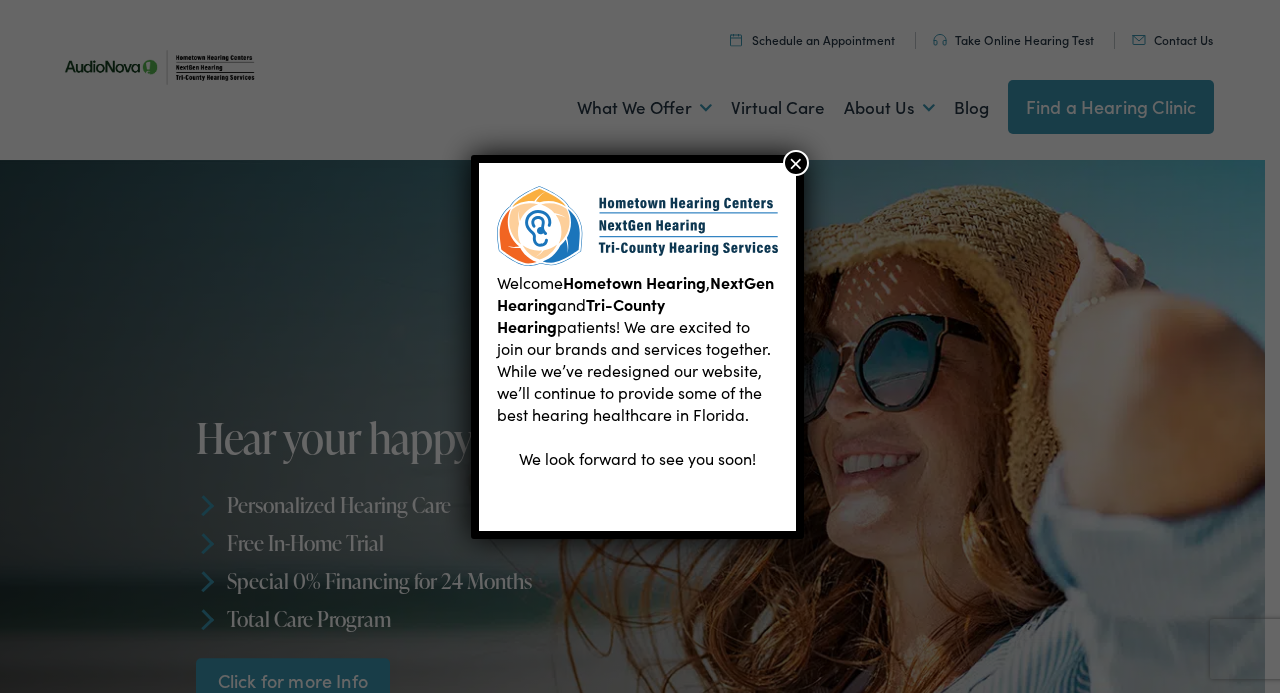 scroll, scrollTop: 0, scrollLeft: 0, axis: both 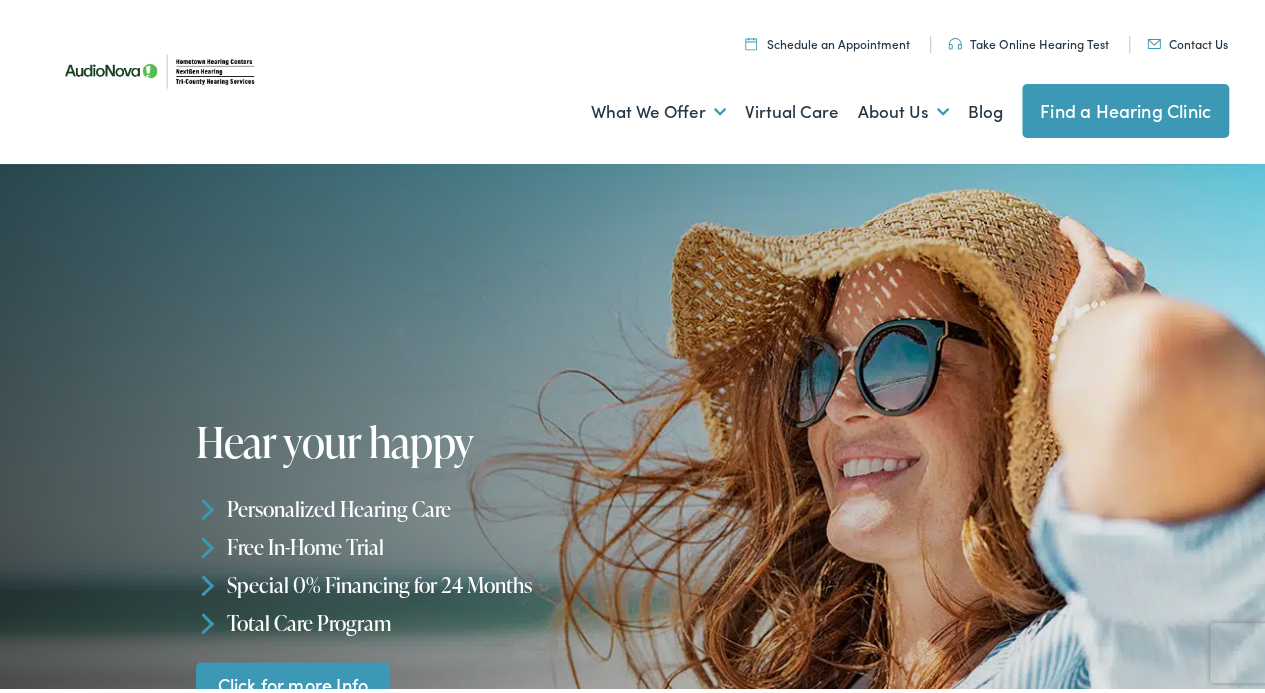 click on "Menu
Close
Schedule an Appointment
Take Online Hearing Test
Contact Us
Find a Hearing Clinic" at bounding box center [640, 28] 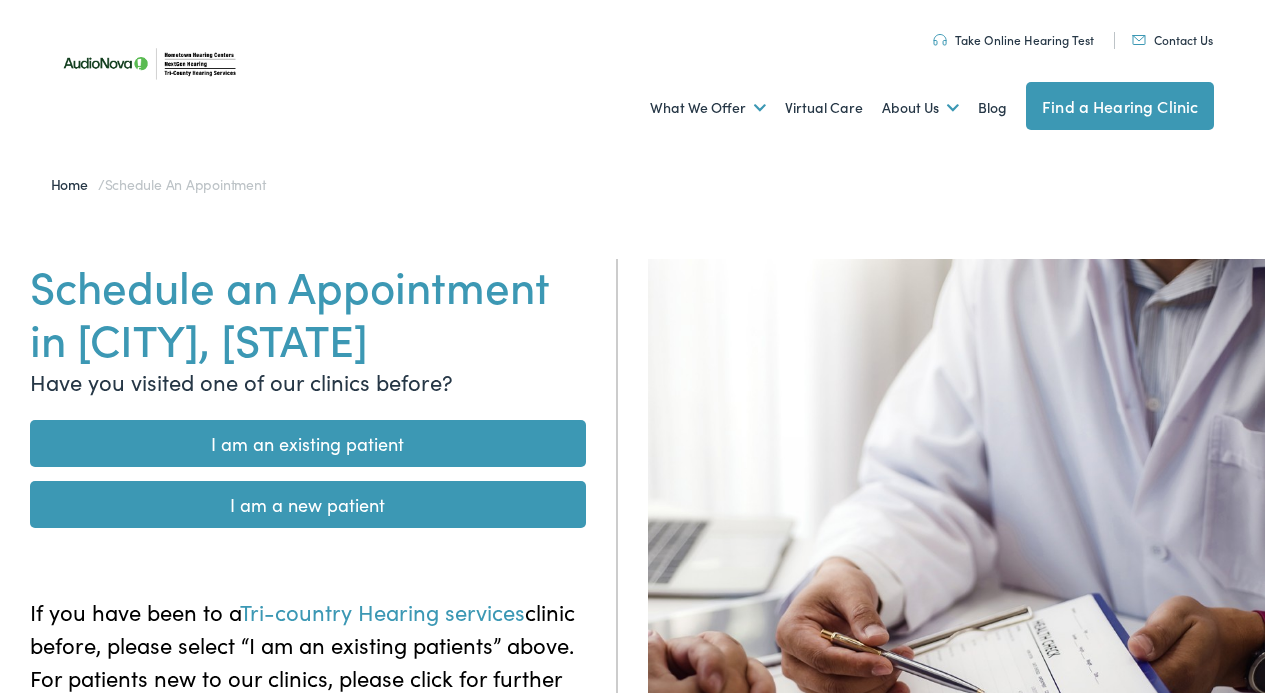 scroll, scrollTop: 0, scrollLeft: 0, axis: both 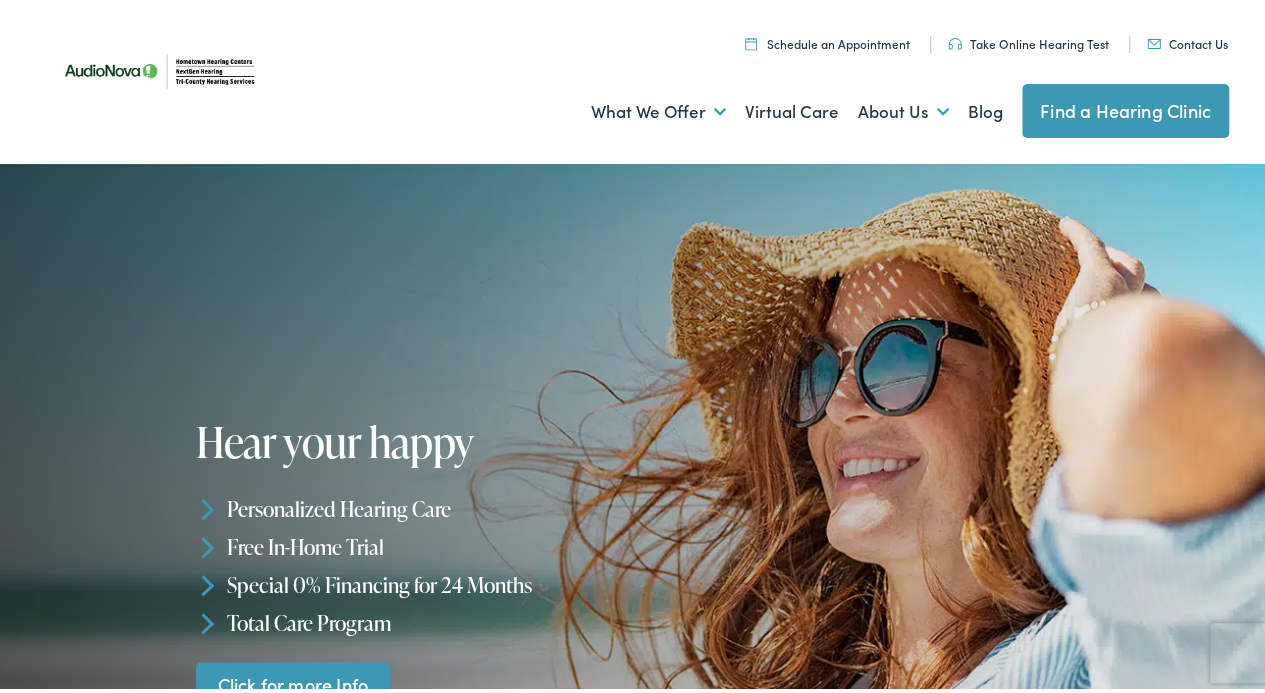 click on "Find a Hearing Clinic" at bounding box center [1125, 107] 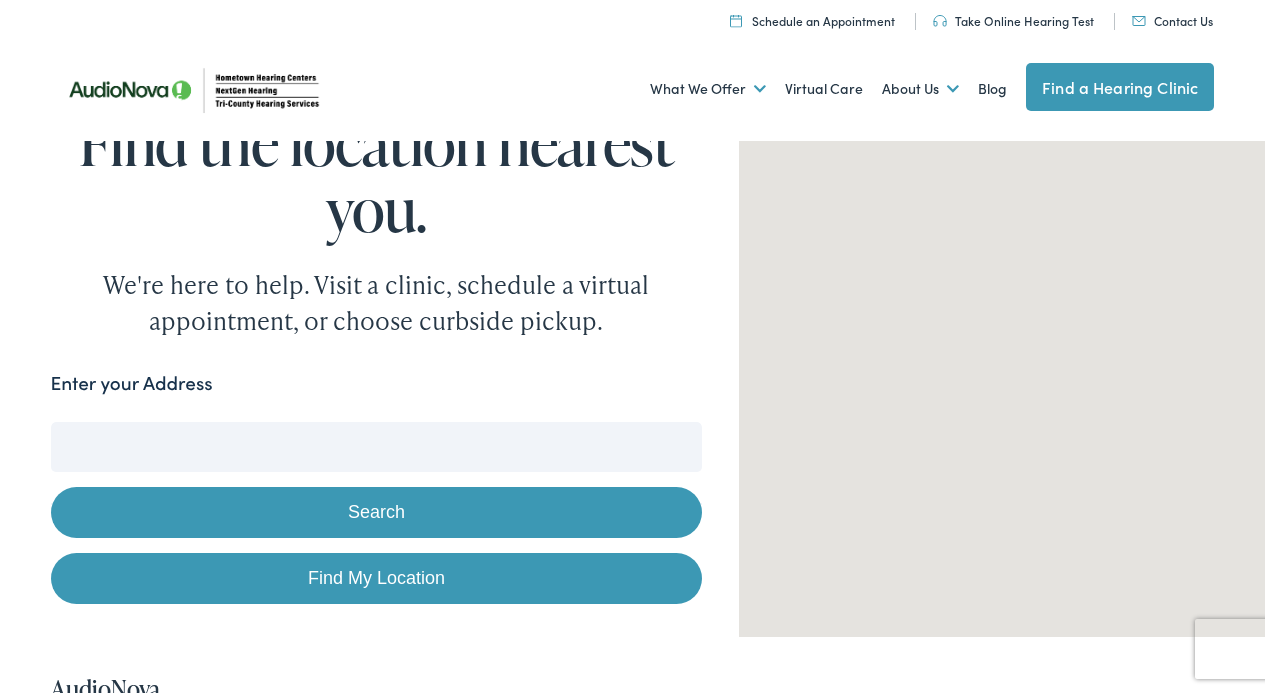 scroll, scrollTop: 0, scrollLeft: 0, axis: both 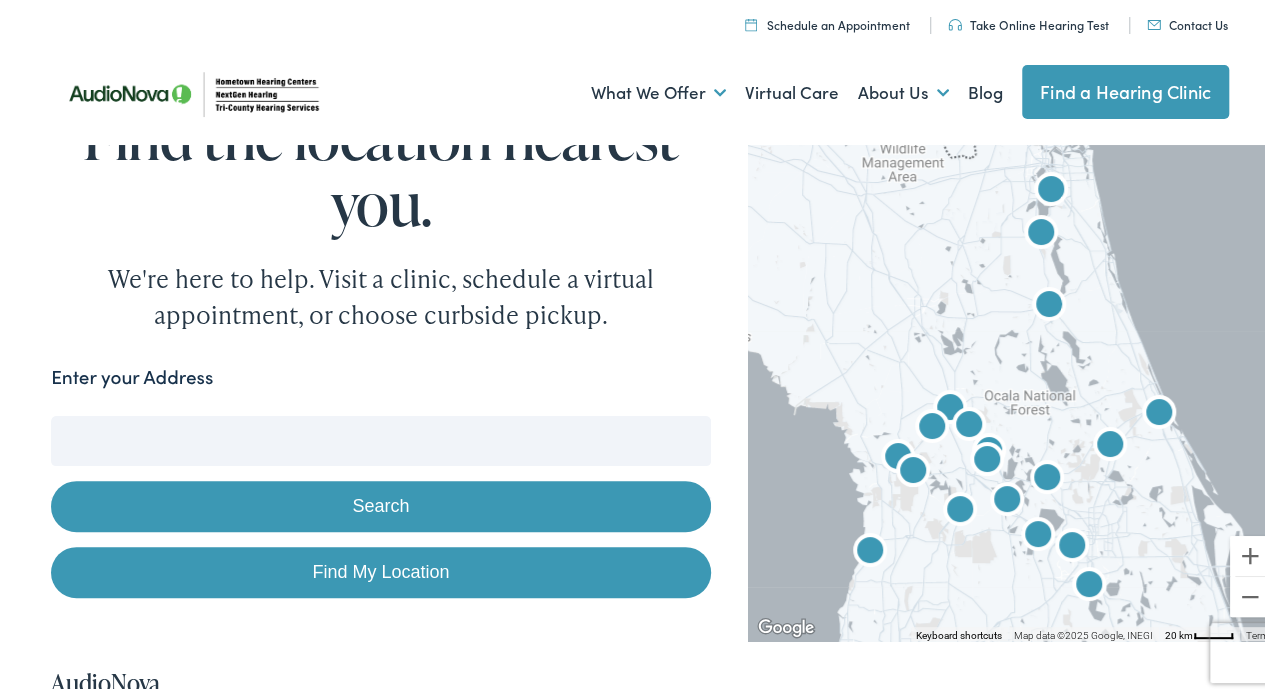 click on "Enter your Address" at bounding box center [380, 437] 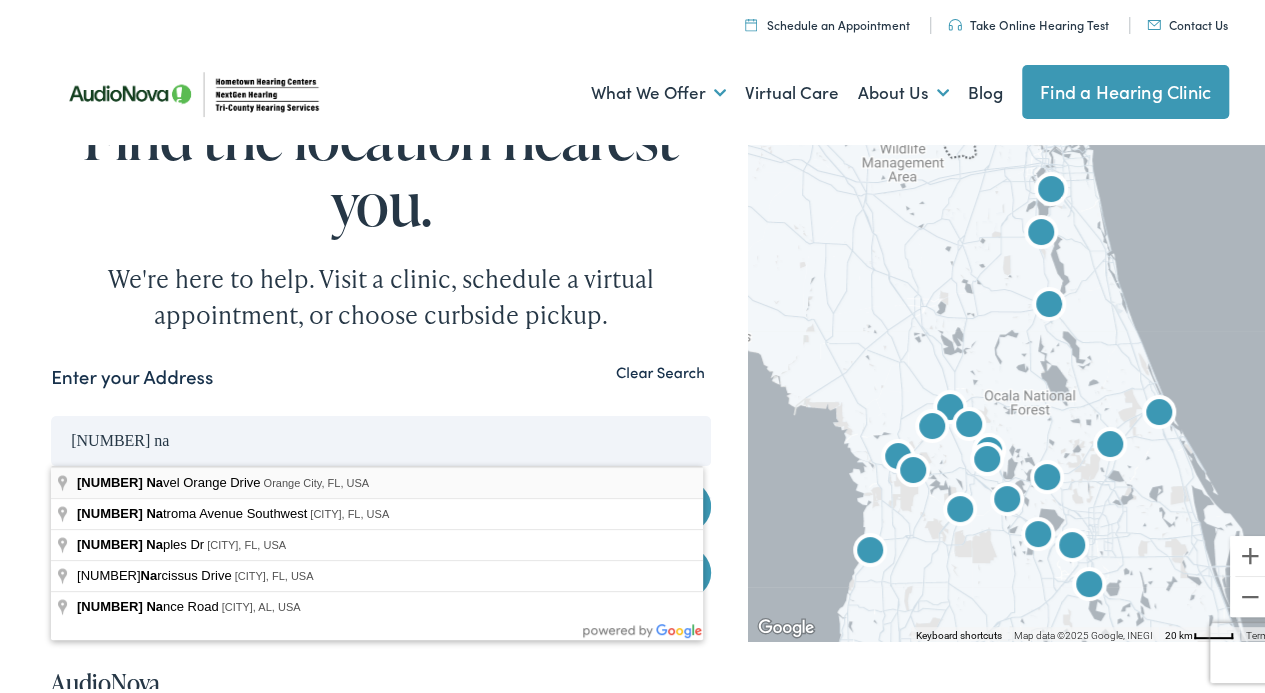 type on "867 Navel Orange Drive, Orange City, FL, USA" 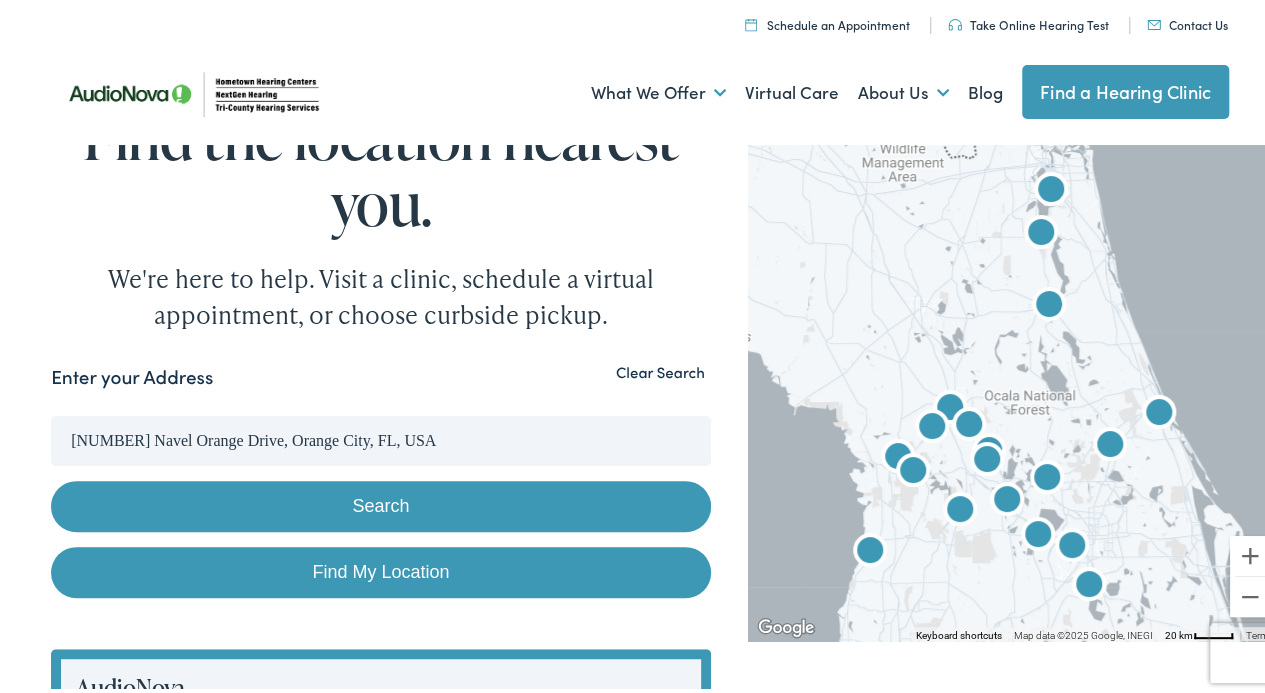 click on "Search" at bounding box center [380, 502] 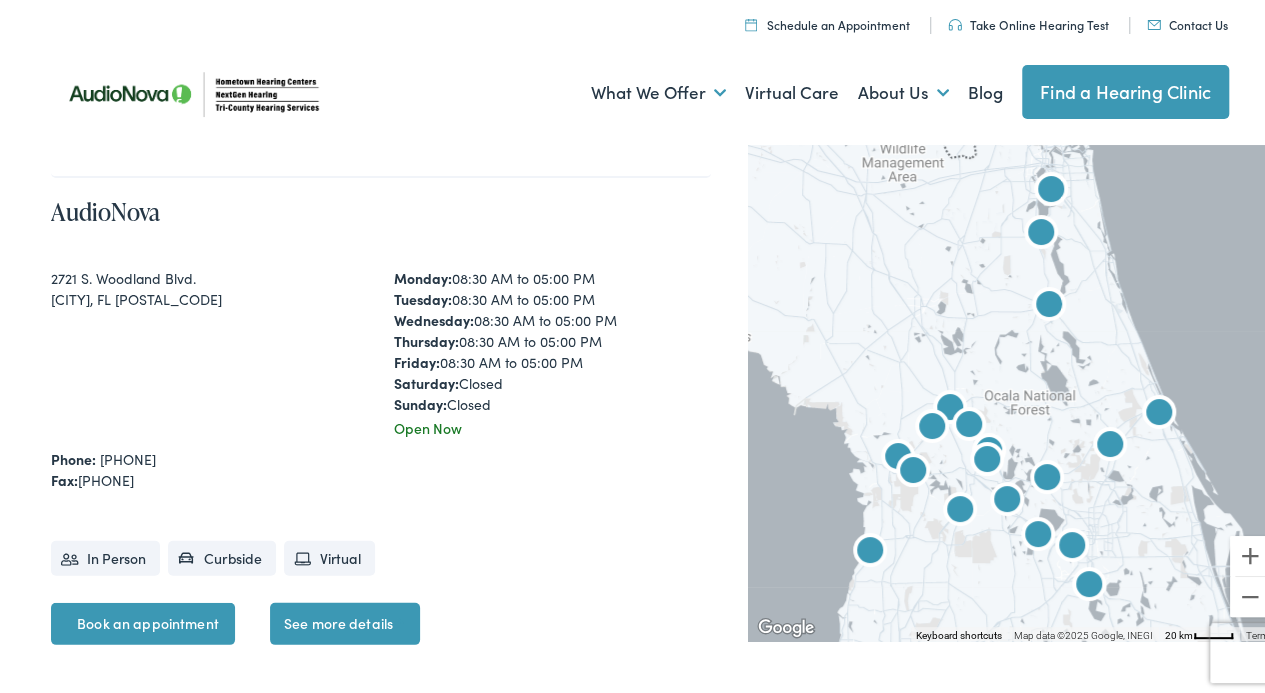 scroll, scrollTop: 2560, scrollLeft: 0, axis: vertical 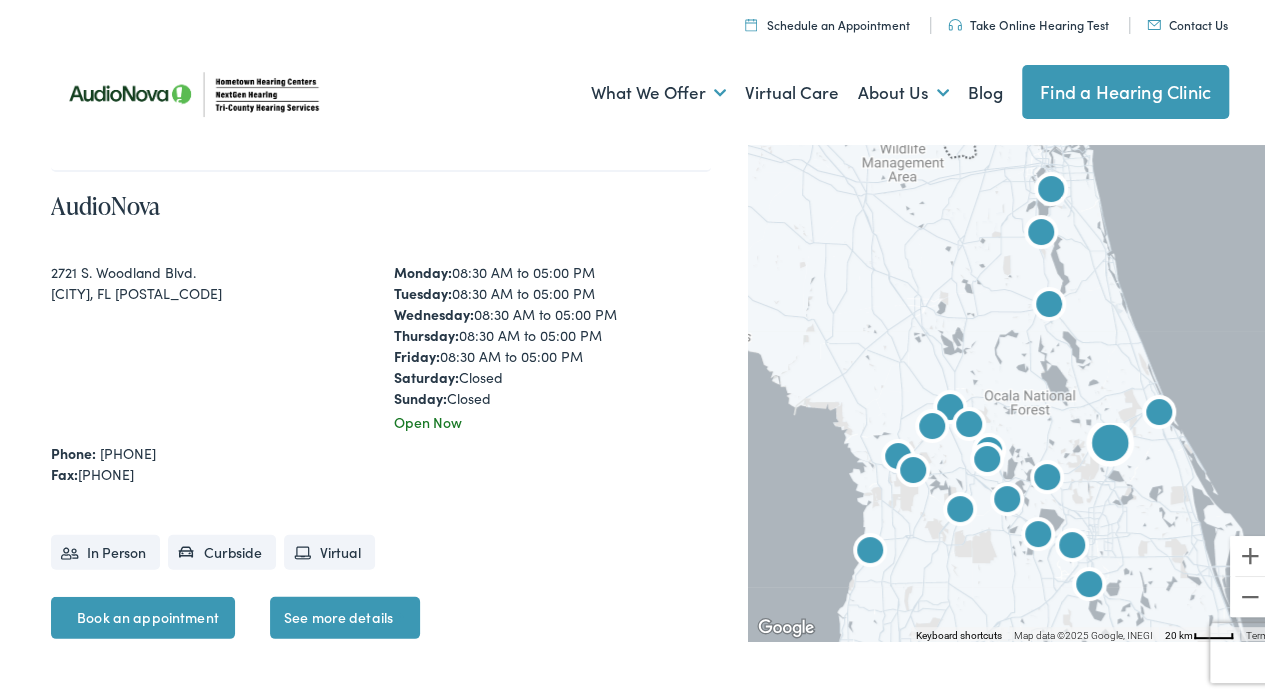 click on "In Person" at bounding box center [105, 548] 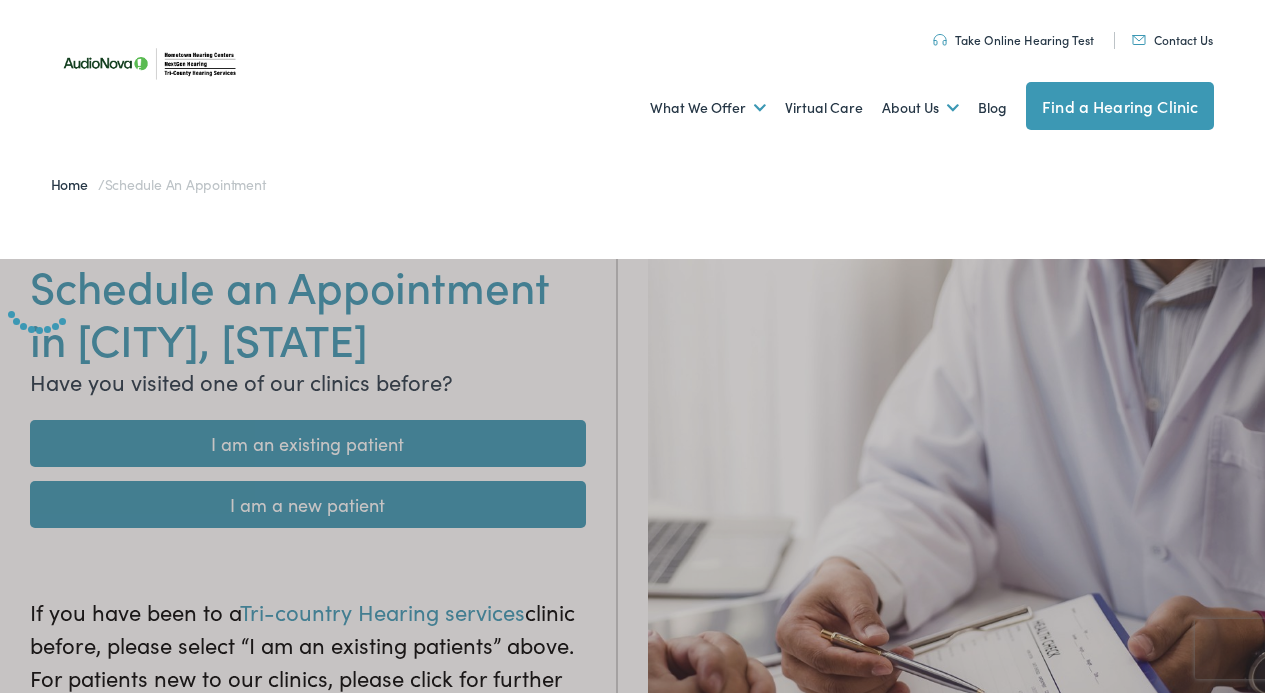 scroll, scrollTop: 0, scrollLeft: 0, axis: both 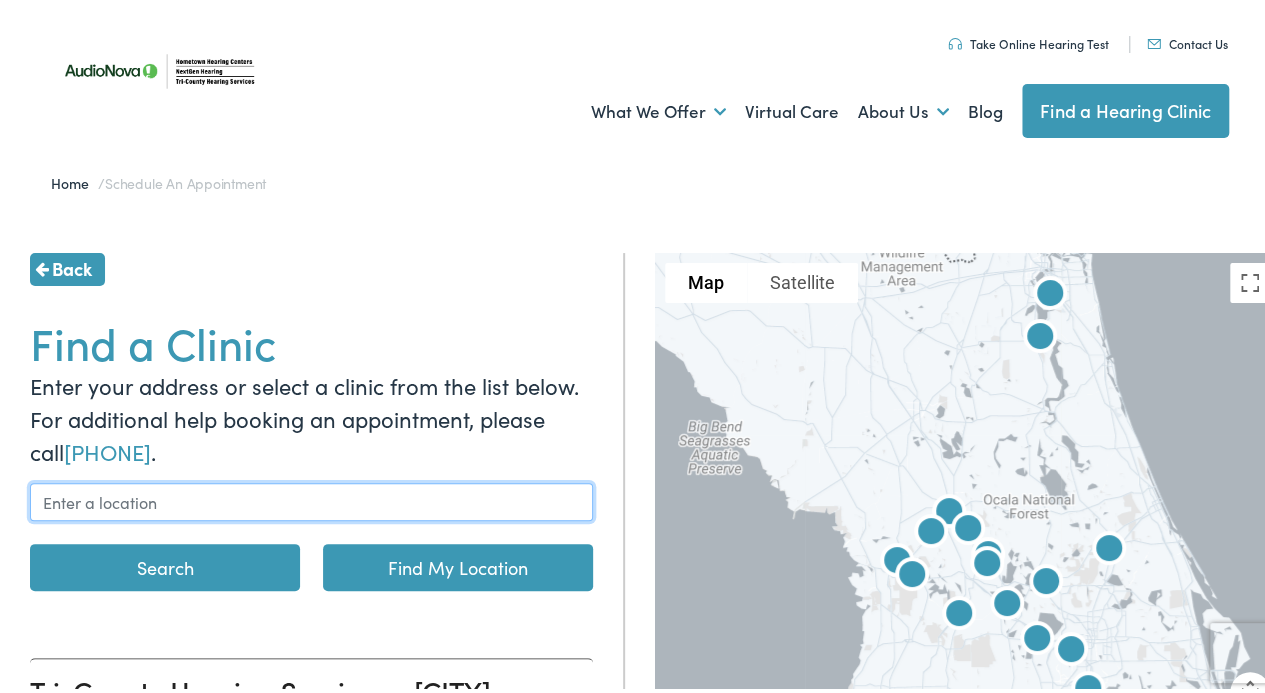 click at bounding box center [311, 498] 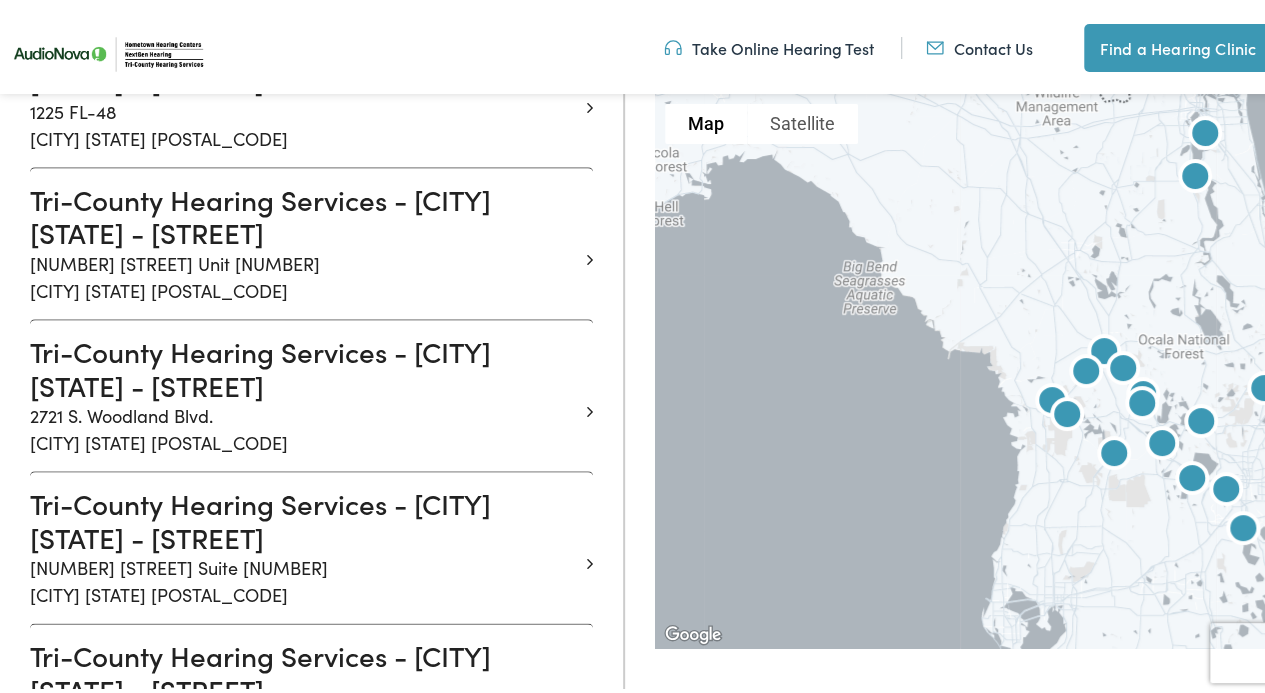 scroll, scrollTop: 960, scrollLeft: 0, axis: vertical 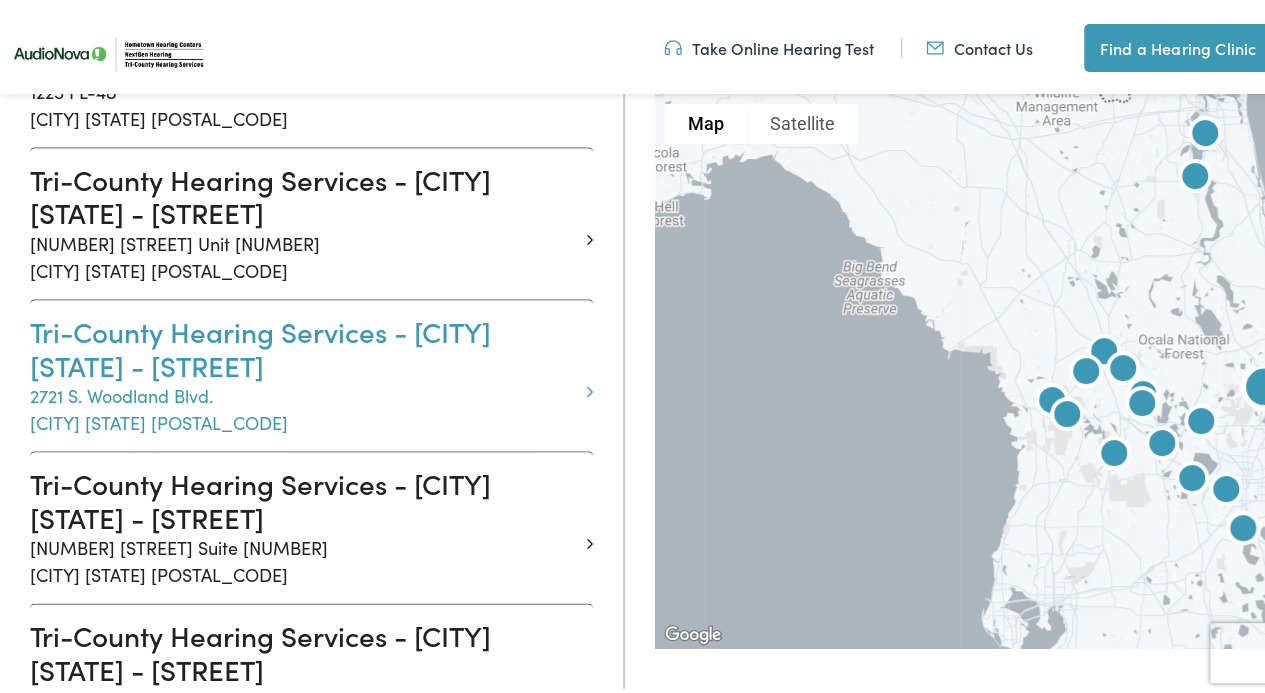 click on "[NUMBER] [STREET]  [CITY] [STATE] [POSTAL_CODE]" at bounding box center (304, 405) 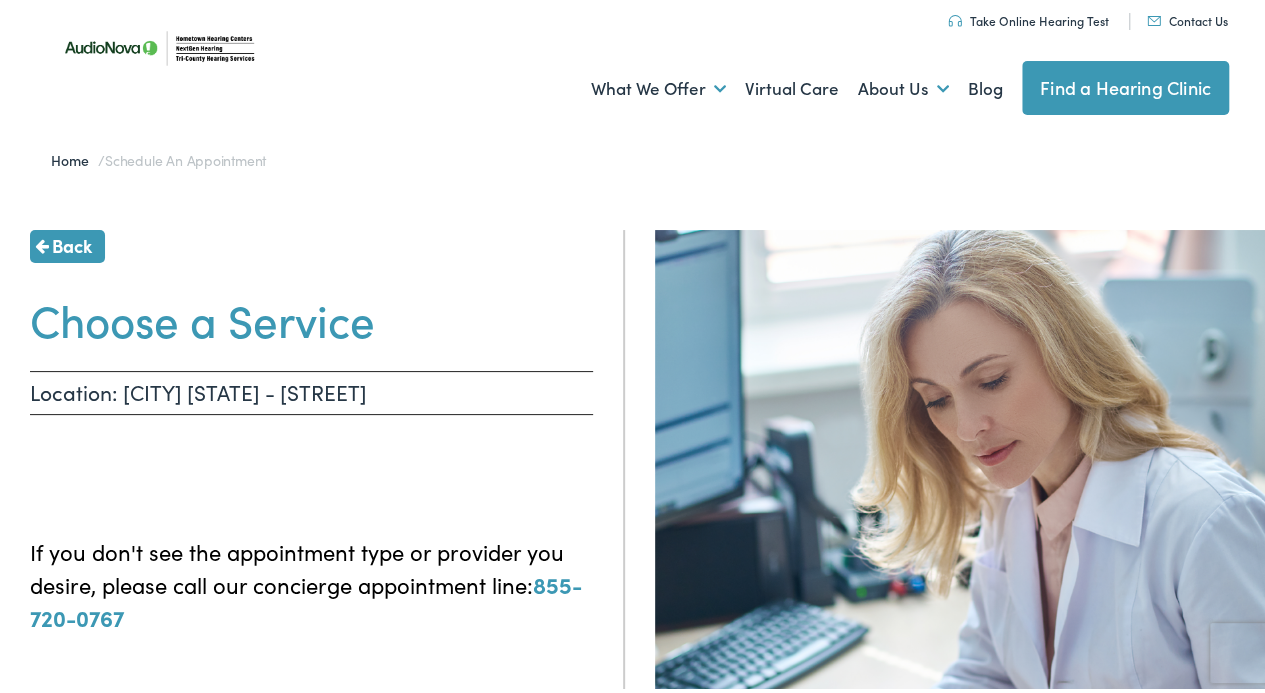 scroll, scrollTop: 0, scrollLeft: 0, axis: both 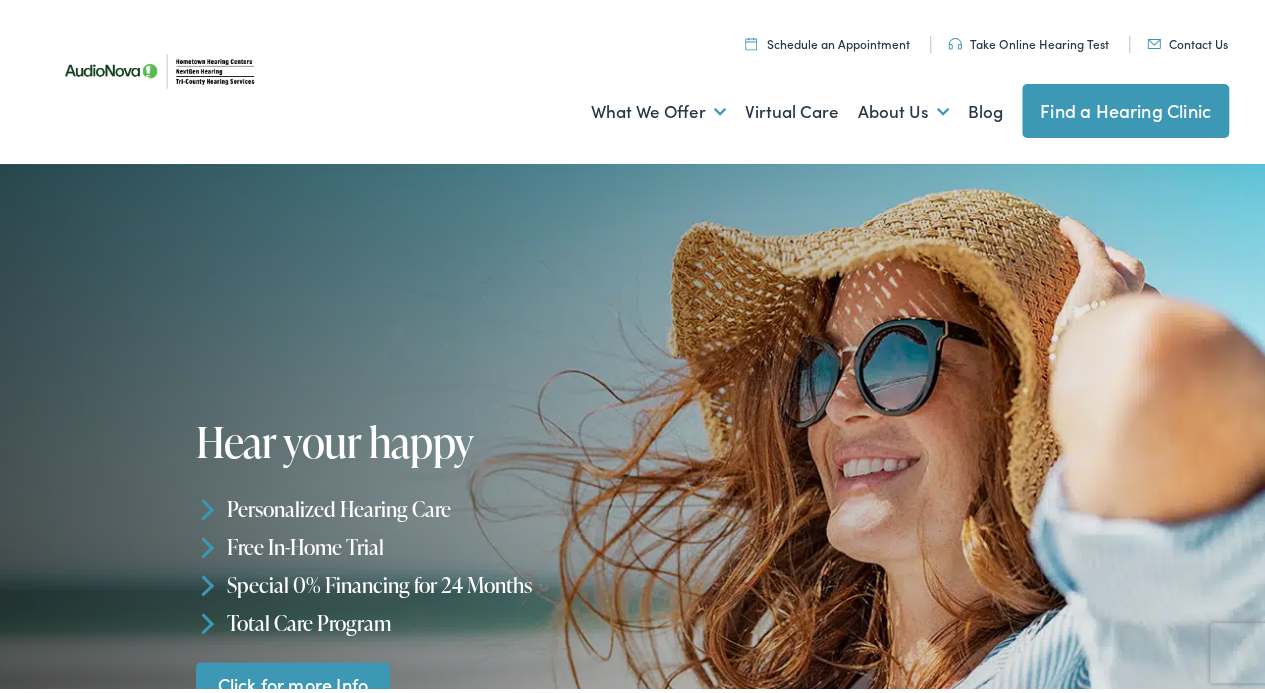 click on "Schedule an Appointment" at bounding box center (827, 39) 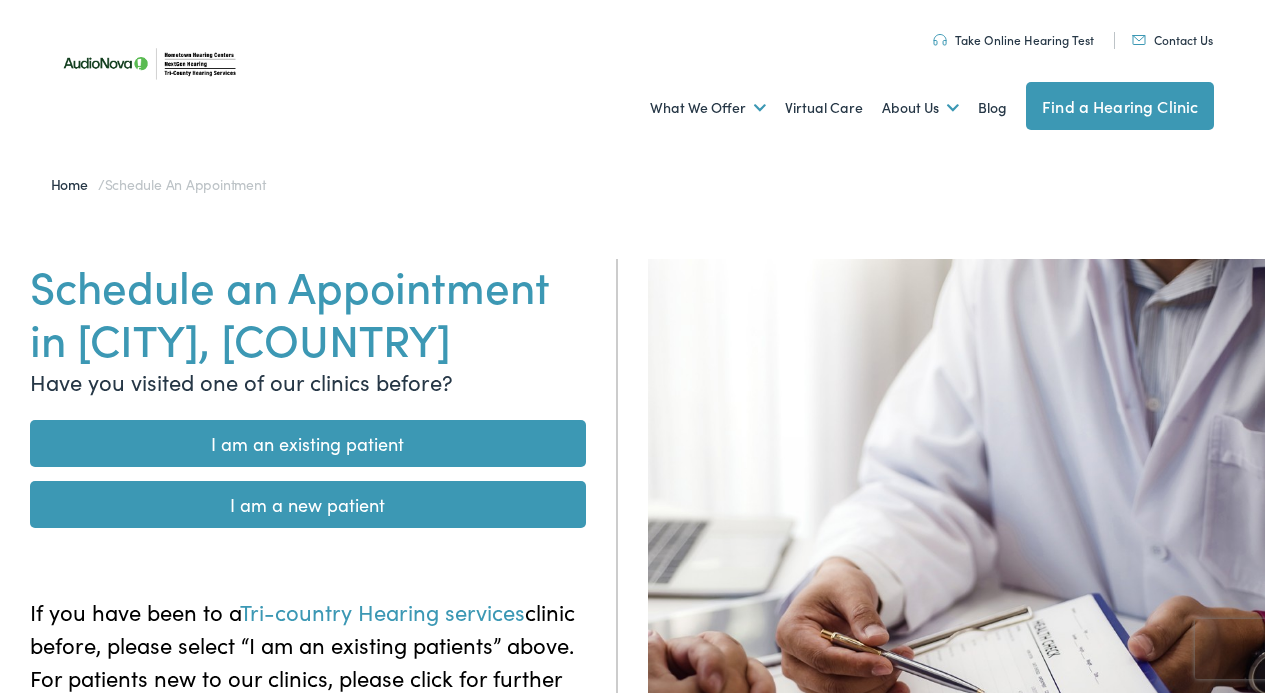 scroll, scrollTop: 0, scrollLeft: 0, axis: both 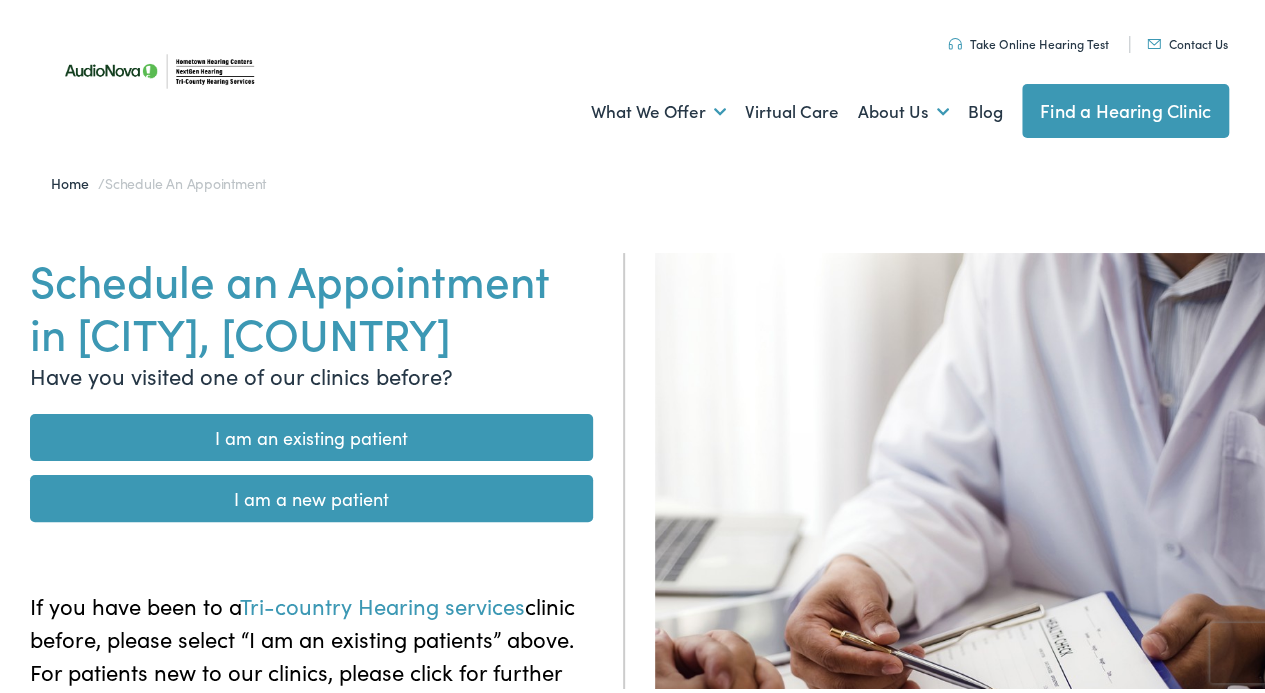 click on "Schedule an Appointment in [CITY], [COUNTRY]
Have you visited one of our clinics before?
I am an existing patient
I am a new patient
If you have been to a  Tri-country Hearing services  clinic before, please select “I am an existing patients” above. For patients new to our clinics, please click for further booking instructions." at bounding box center (312, 595) 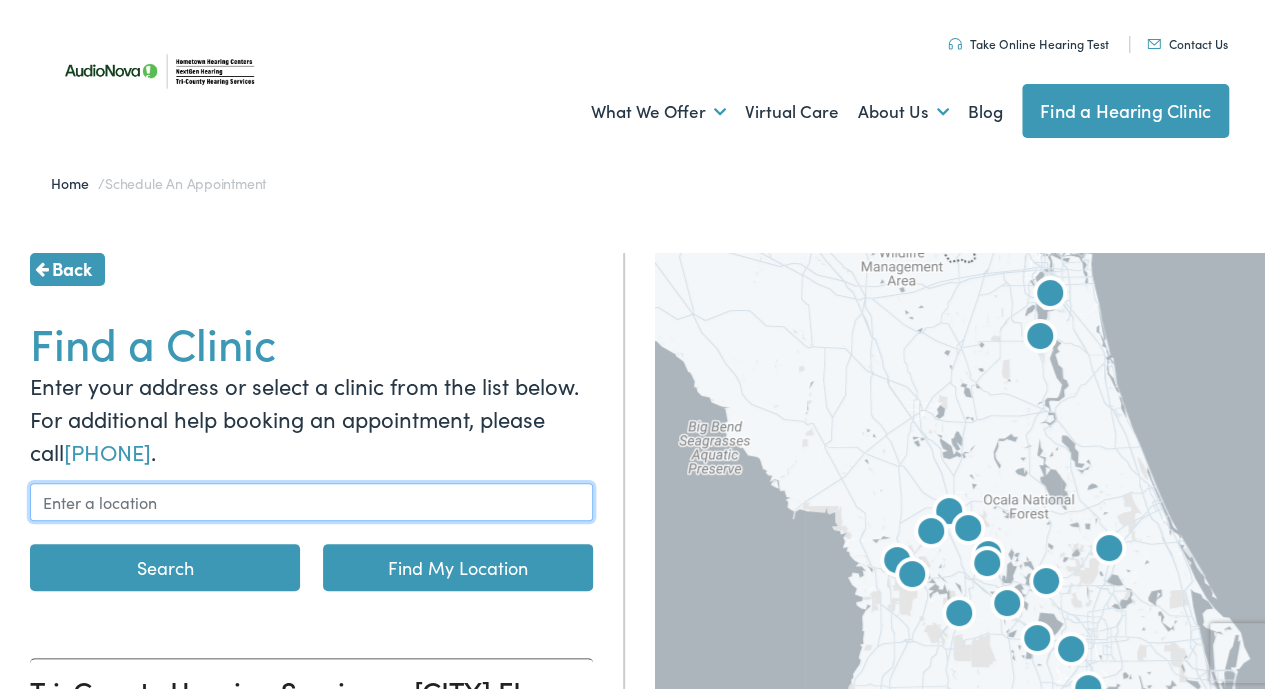click at bounding box center (311, 498) 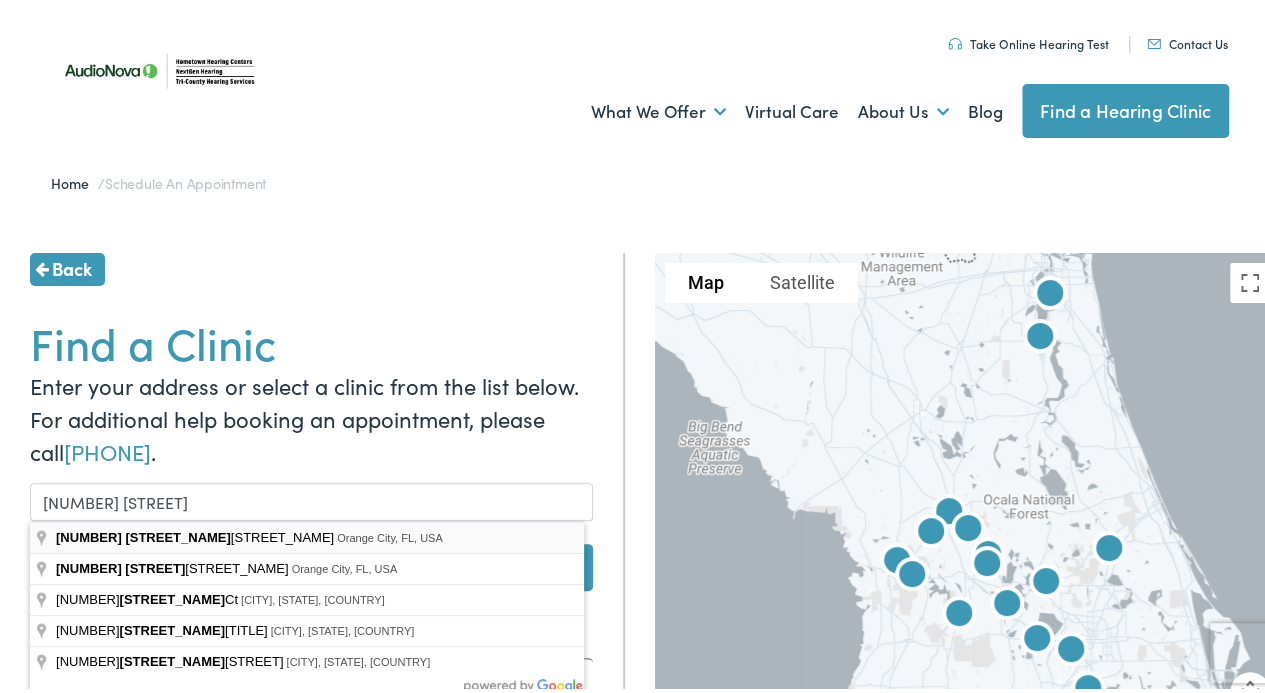 type on "867 Navel Orange Drive, Orange City, FL, USA" 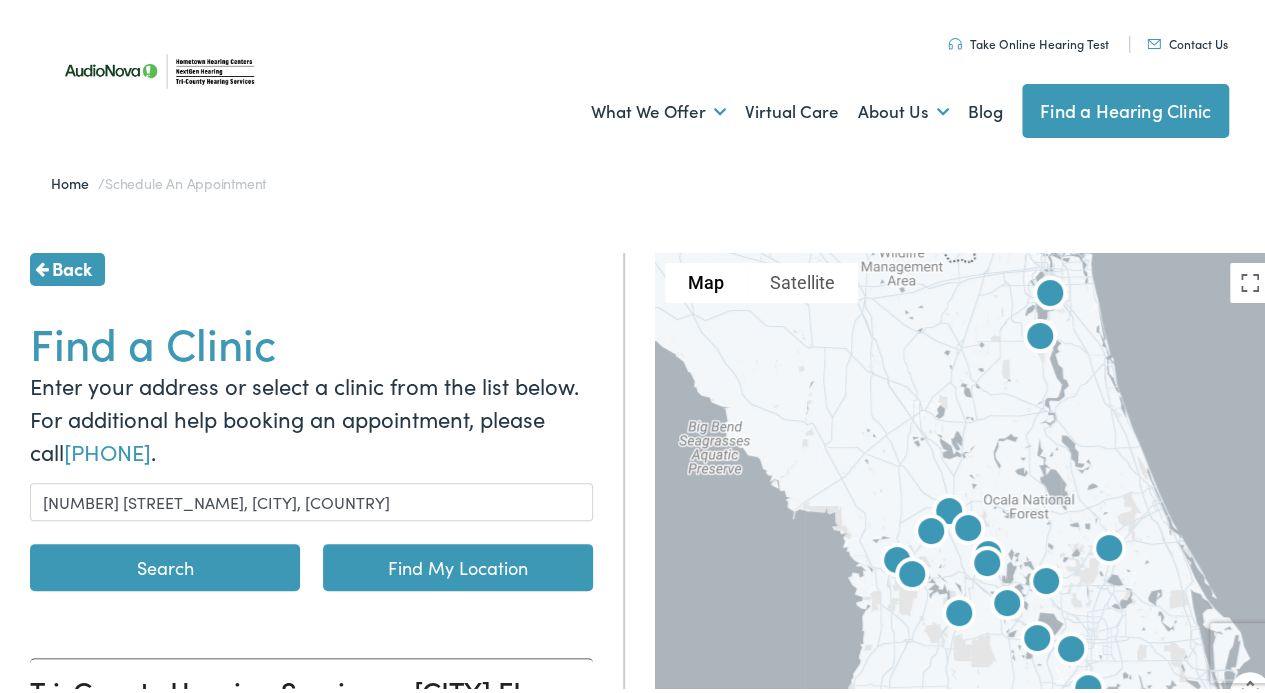 click on "Search" at bounding box center (165, 563) 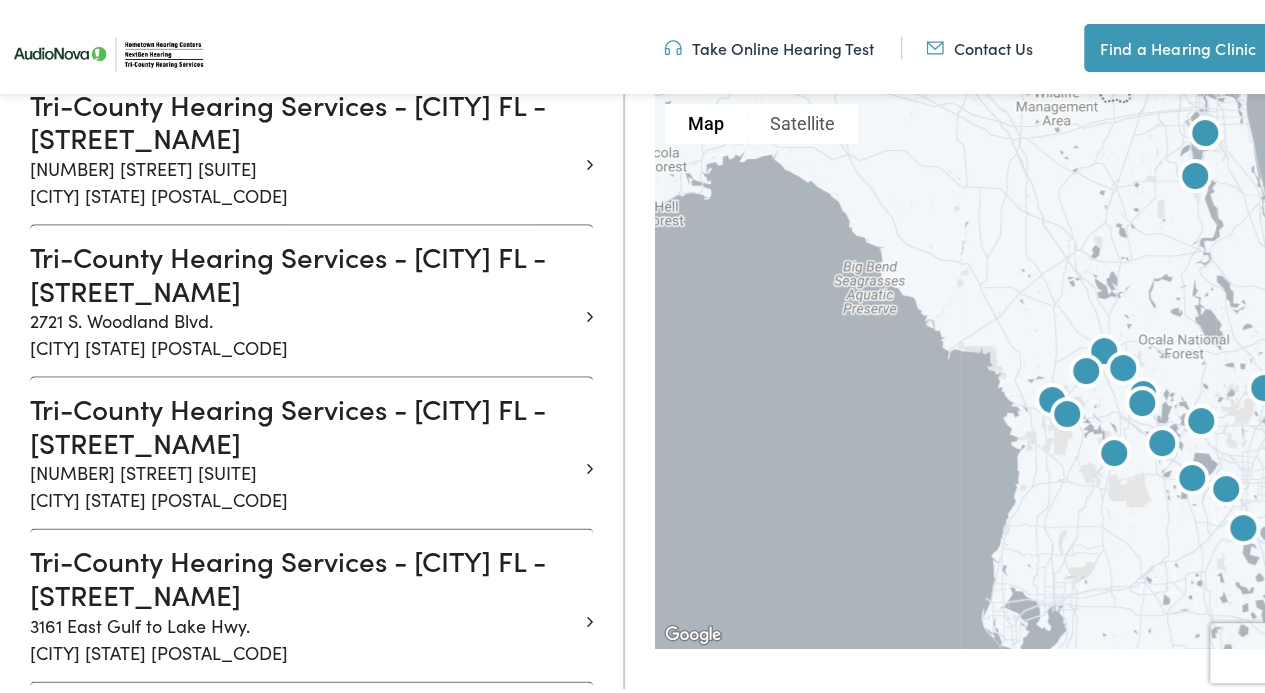scroll, scrollTop: 1040, scrollLeft: 0, axis: vertical 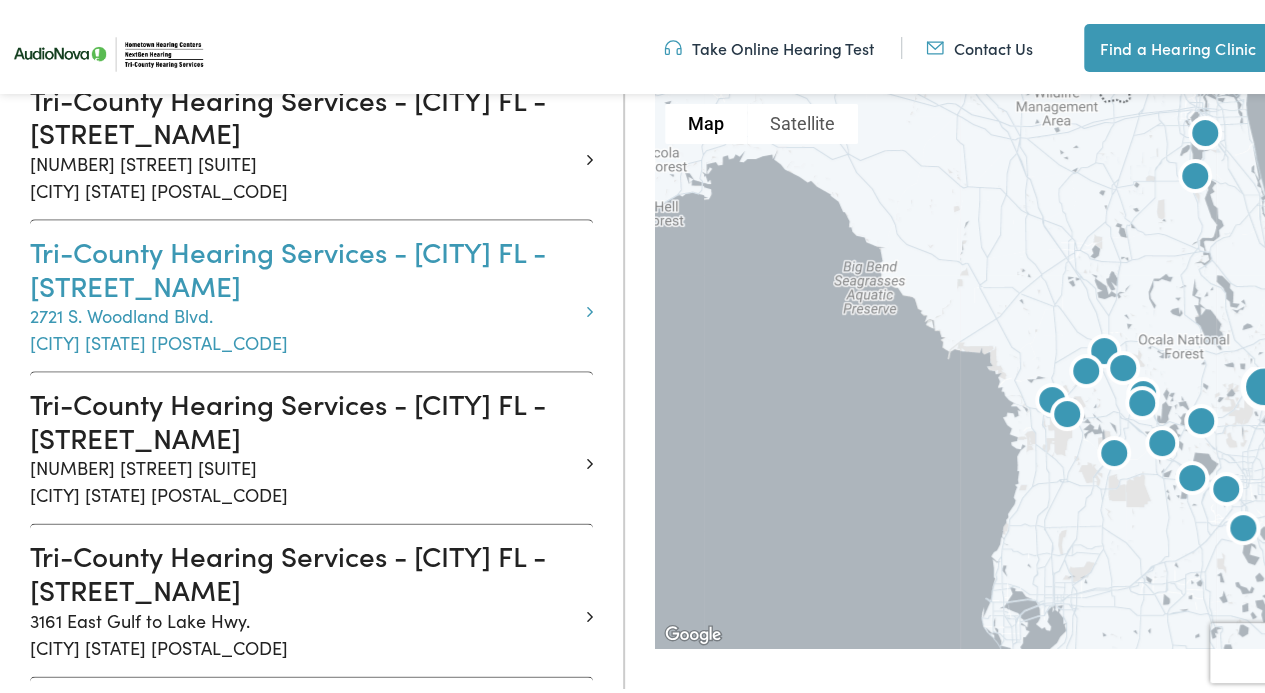 click on "2721 S. Woodland Blvd.  DeLand FL 32720" at bounding box center [304, 325] 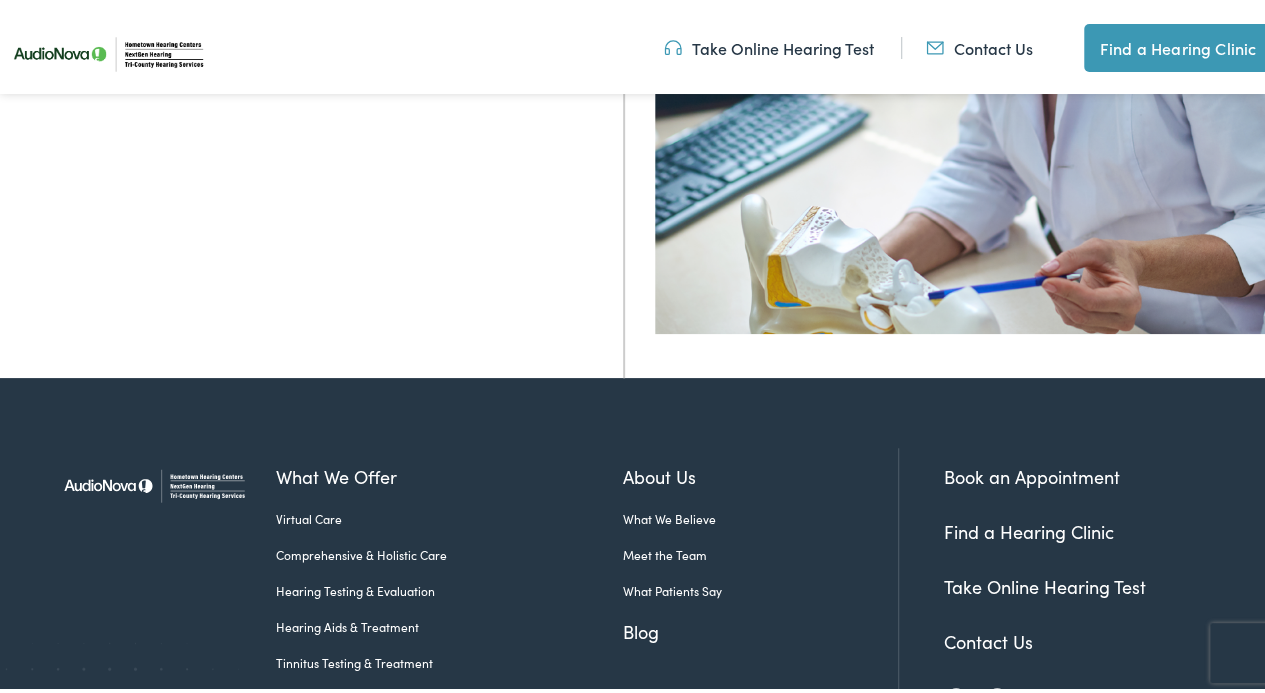 scroll, scrollTop: 0, scrollLeft: 0, axis: both 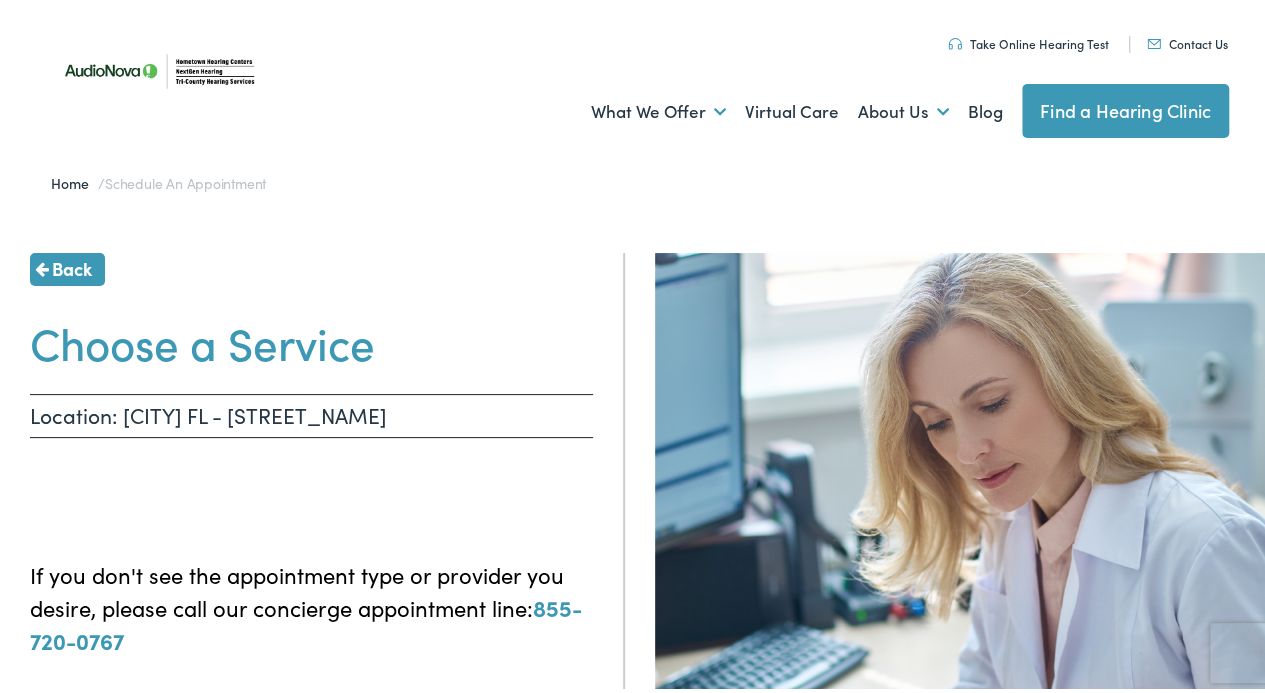 click on "If you don't see the appointment type or provider you desire, please call our concierge appointment line:  855-720-0767" at bounding box center [311, 603] 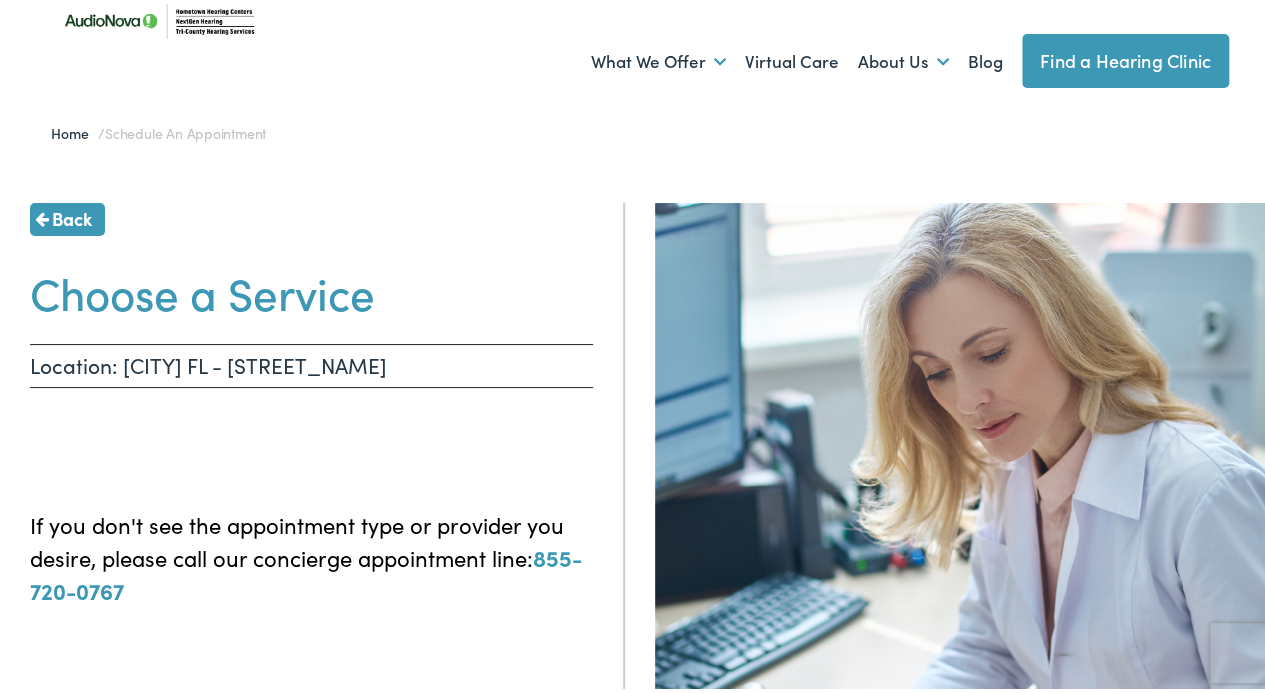 scroll, scrollTop: 0, scrollLeft: 0, axis: both 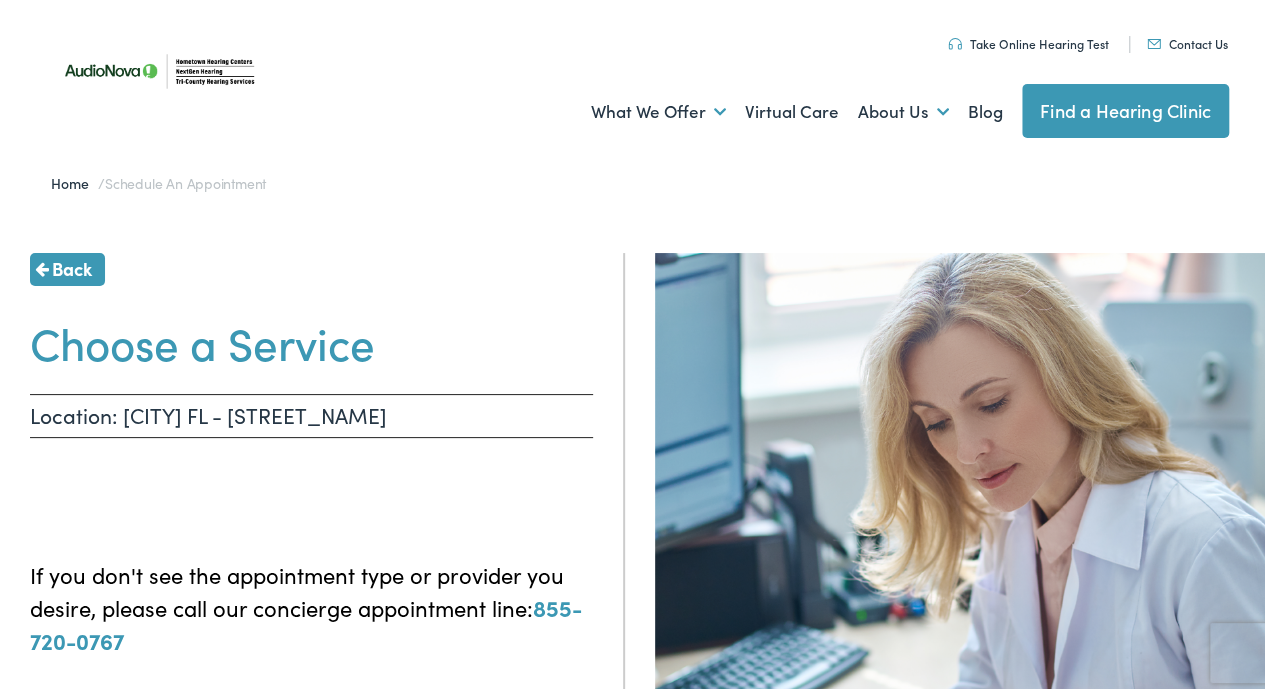 click on "Home" at bounding box center [74, 179] 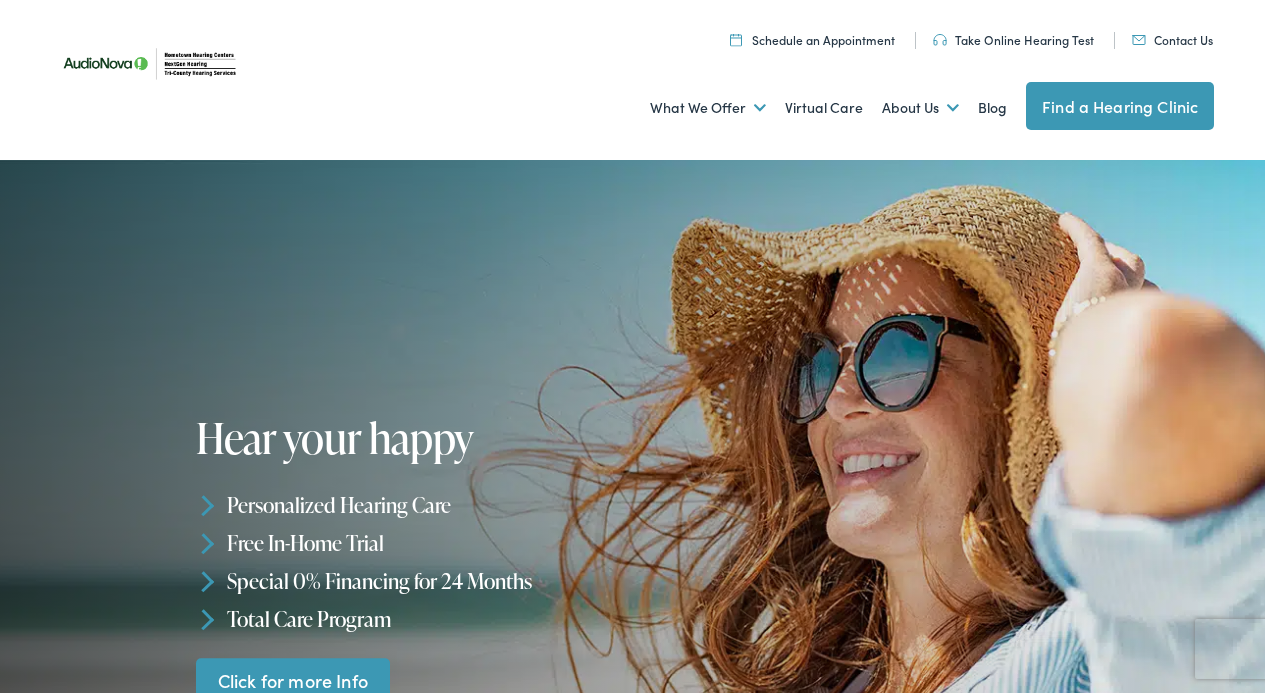 scroll, scrollTop: 0, scrollLeft: 0, axis: both 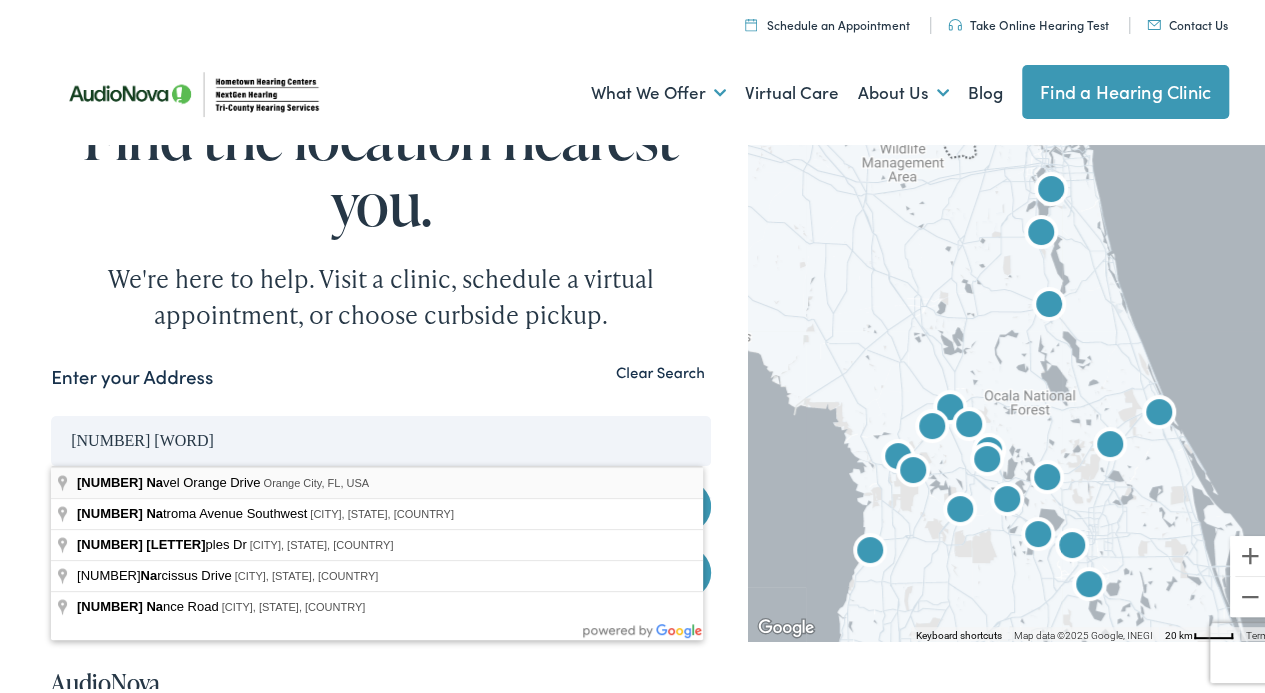 type on "[NUMBER] [STREET_NAME], [CITY], [COUNTRY]" 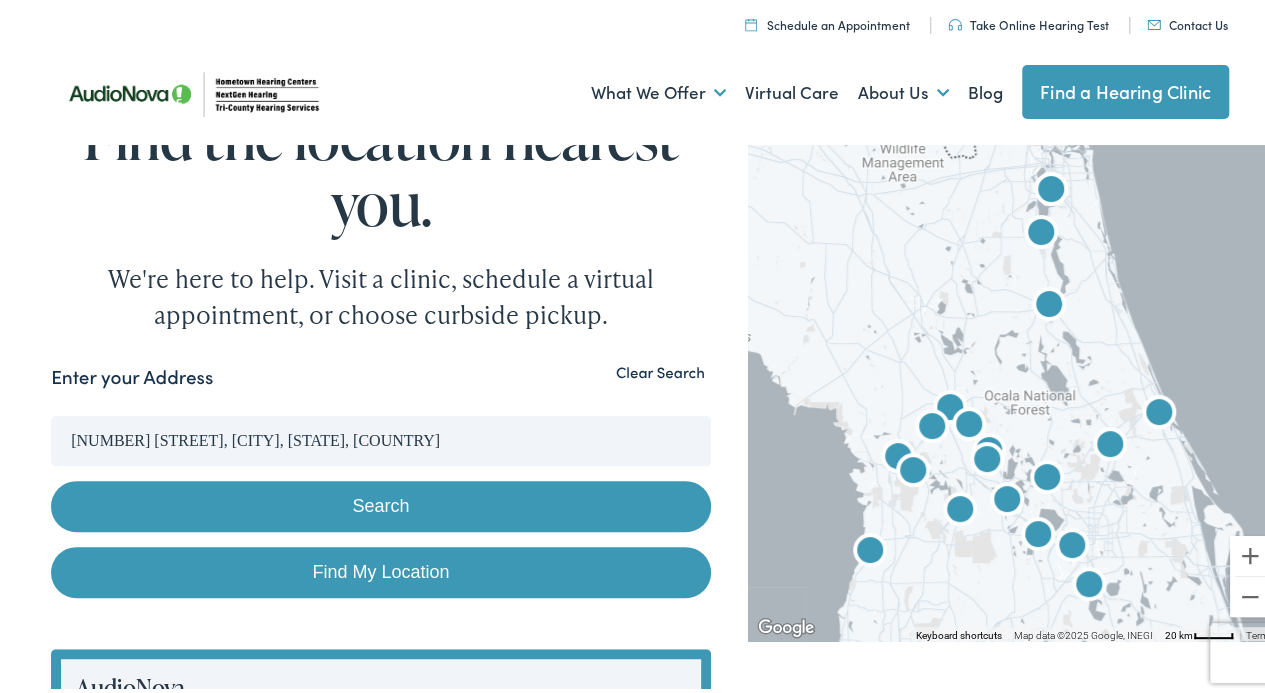 click on "Search" at bounding box center [380, 502] 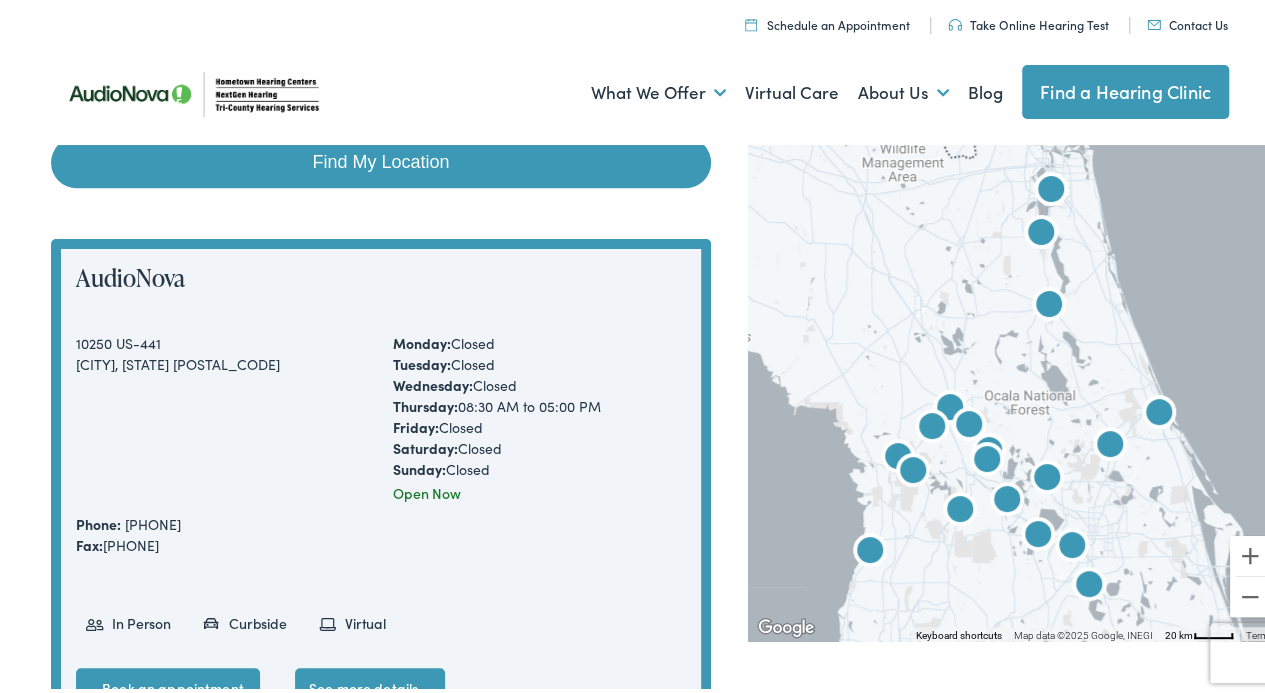 scroll, scrollTop: 440, scrollLeft: 0, axis: vertical 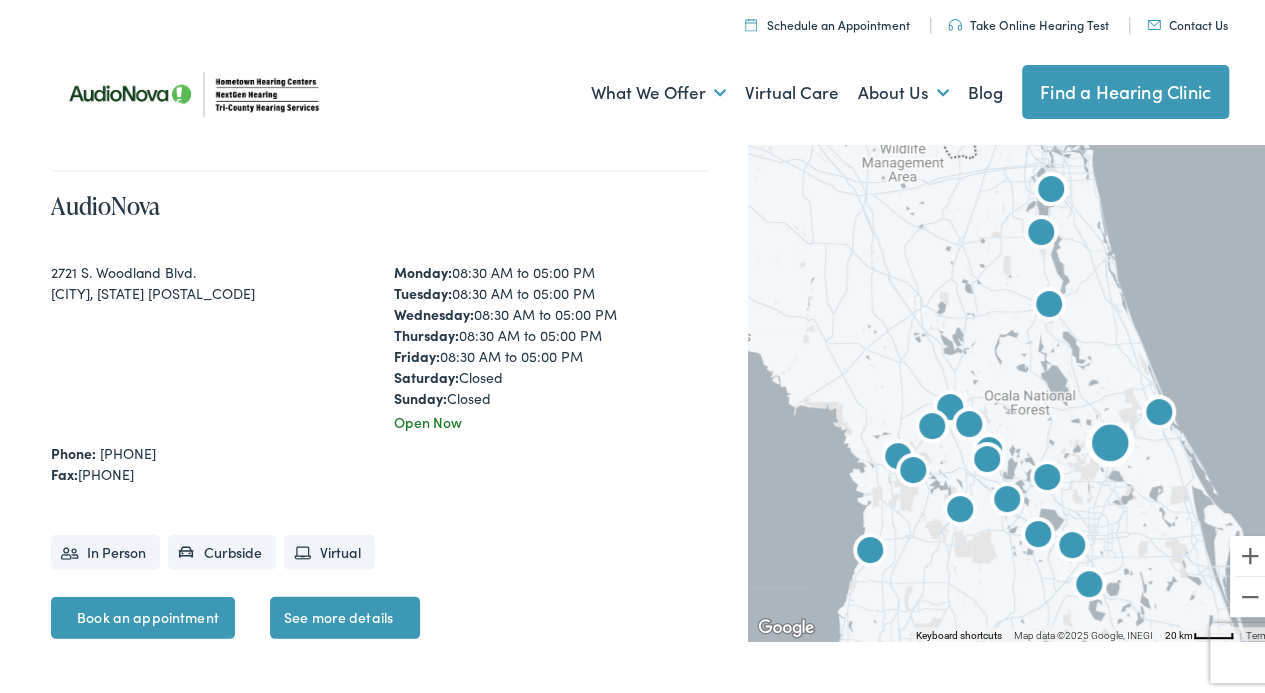 click on "See more details" at bounding box center (345, 614) 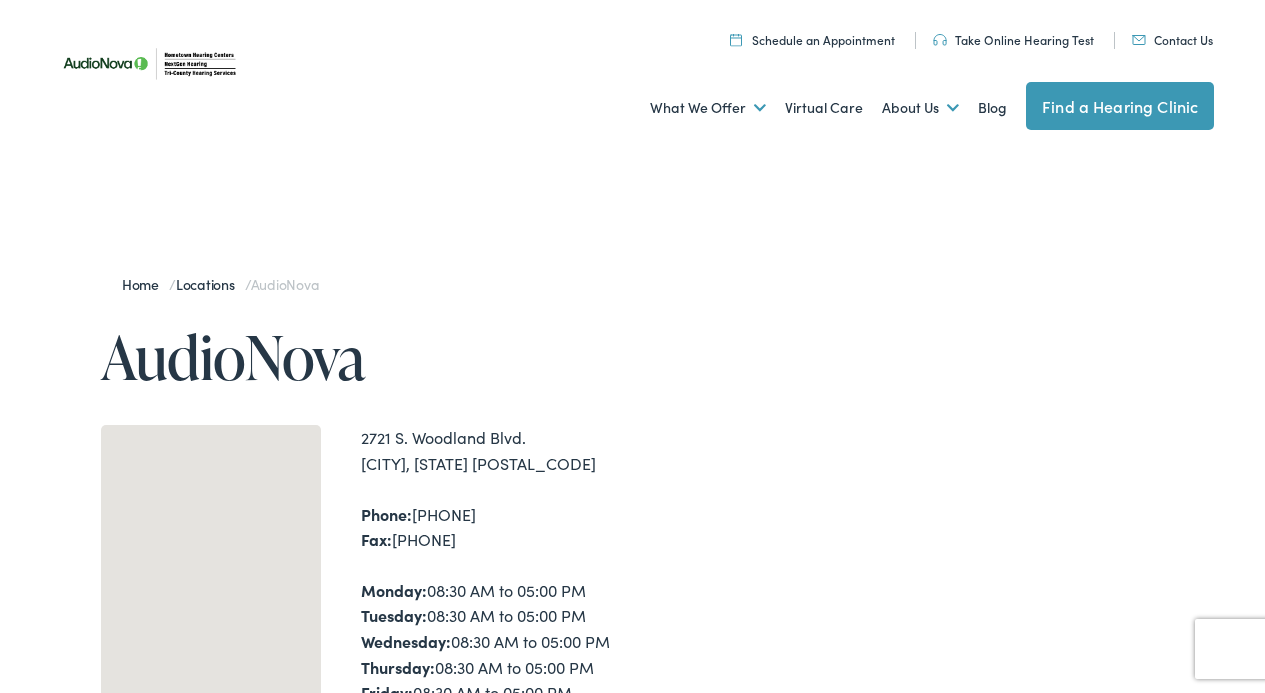 scroll, scrollTop: 0, scrollLeft: 0, axis: both 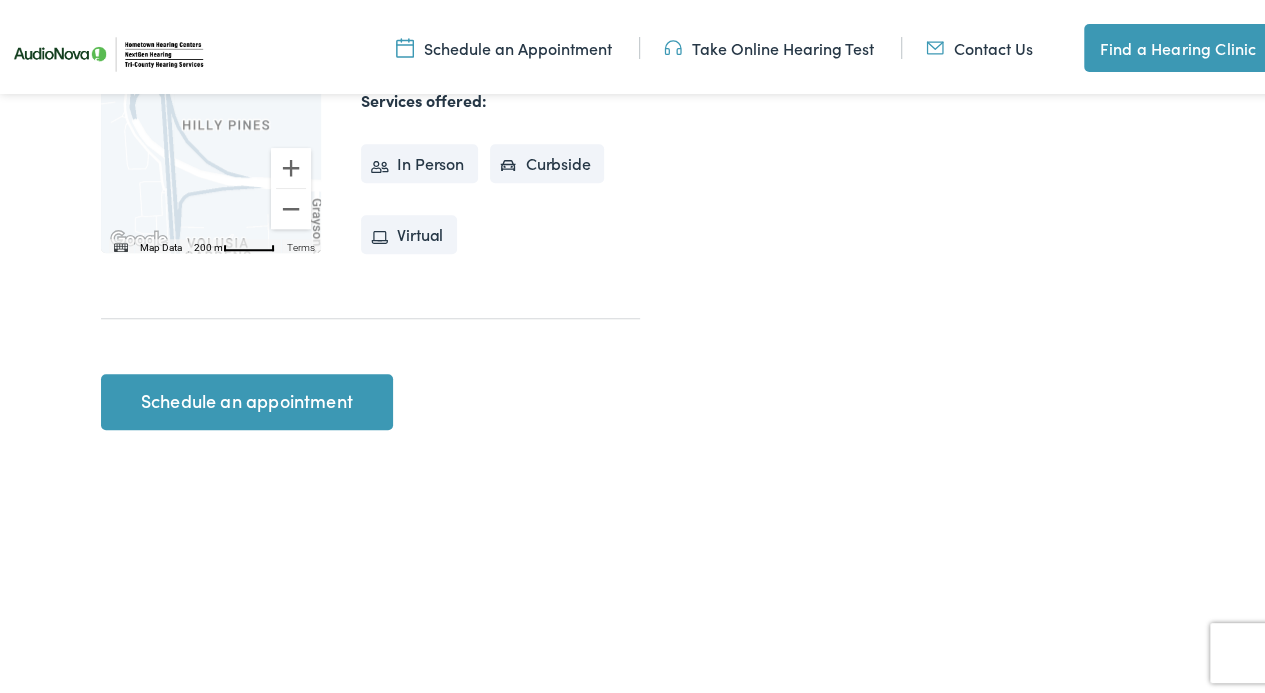 click on "In Person" at bounding box center [419, 160] 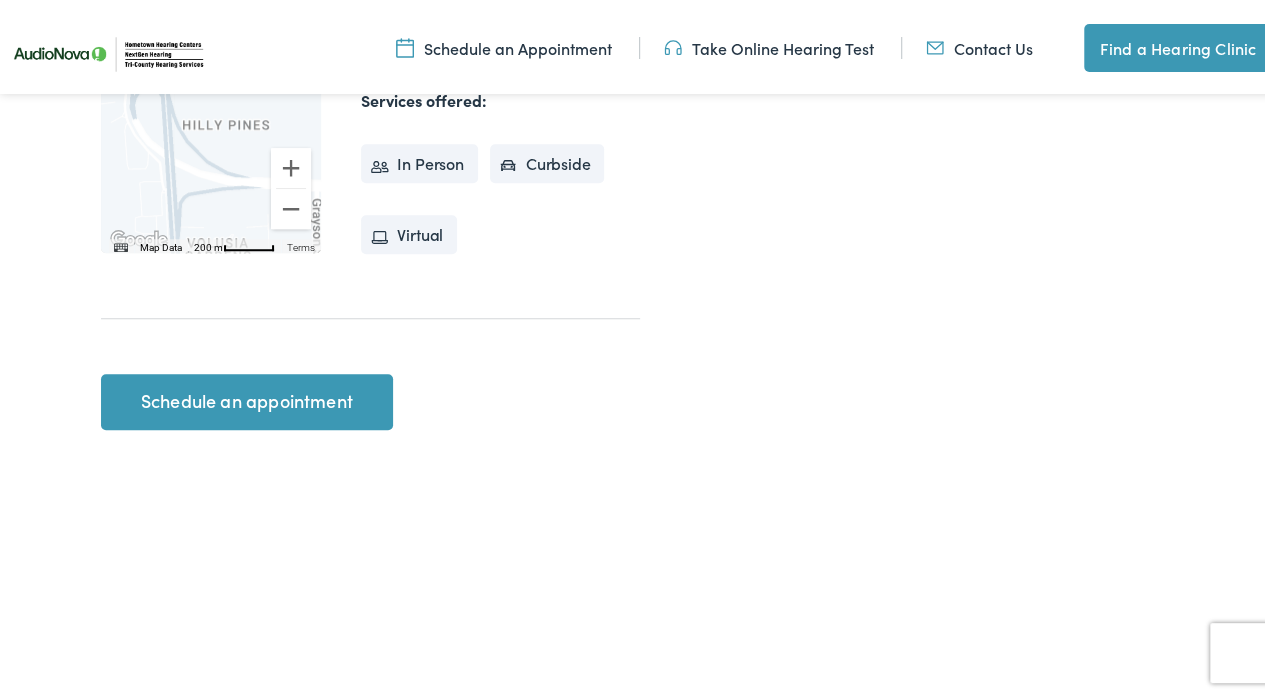 click on "Schedule an appointment" at bounding box center (246, 398) 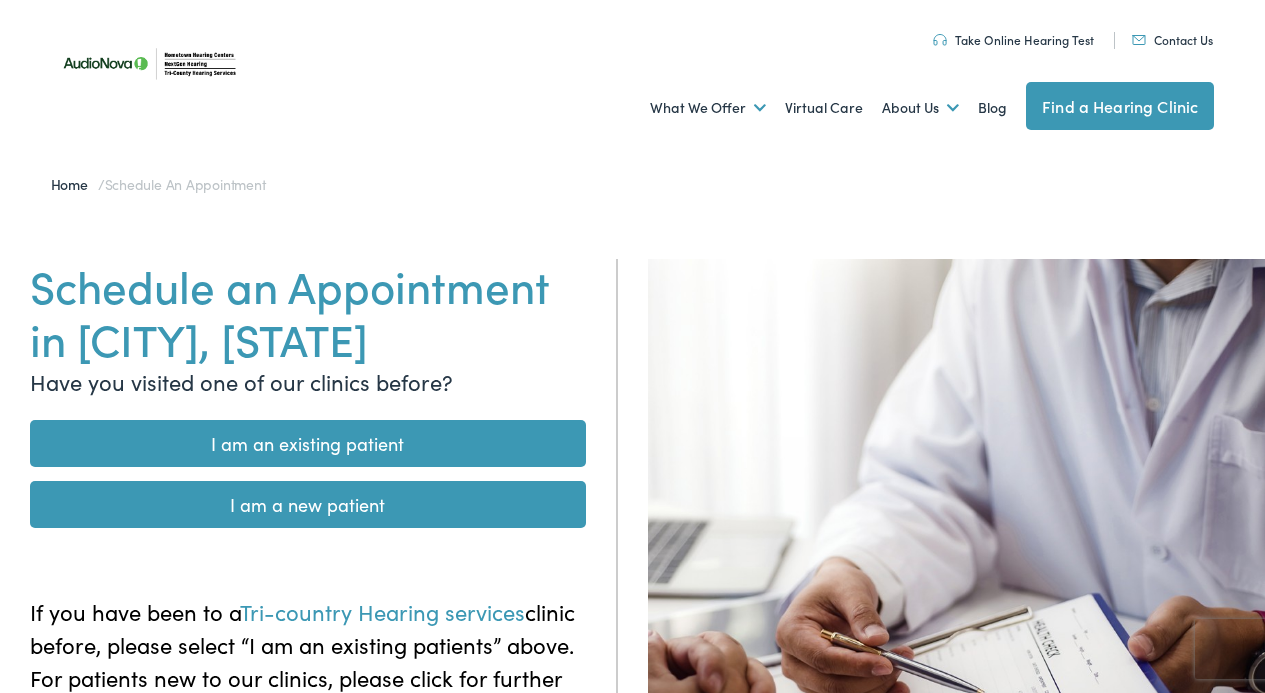 scroll, scrollTop: 0, scrollLeft: 0, axis: both 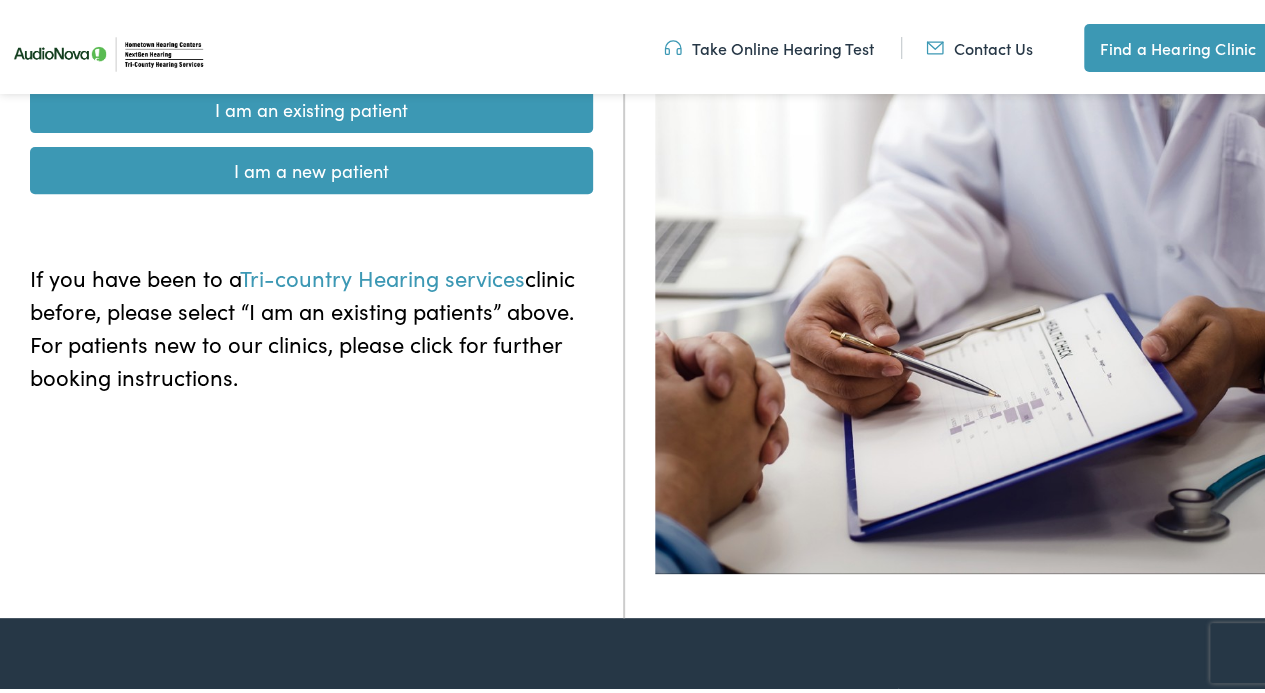 click on "I am a new patient" at bounding box center (311, 166) 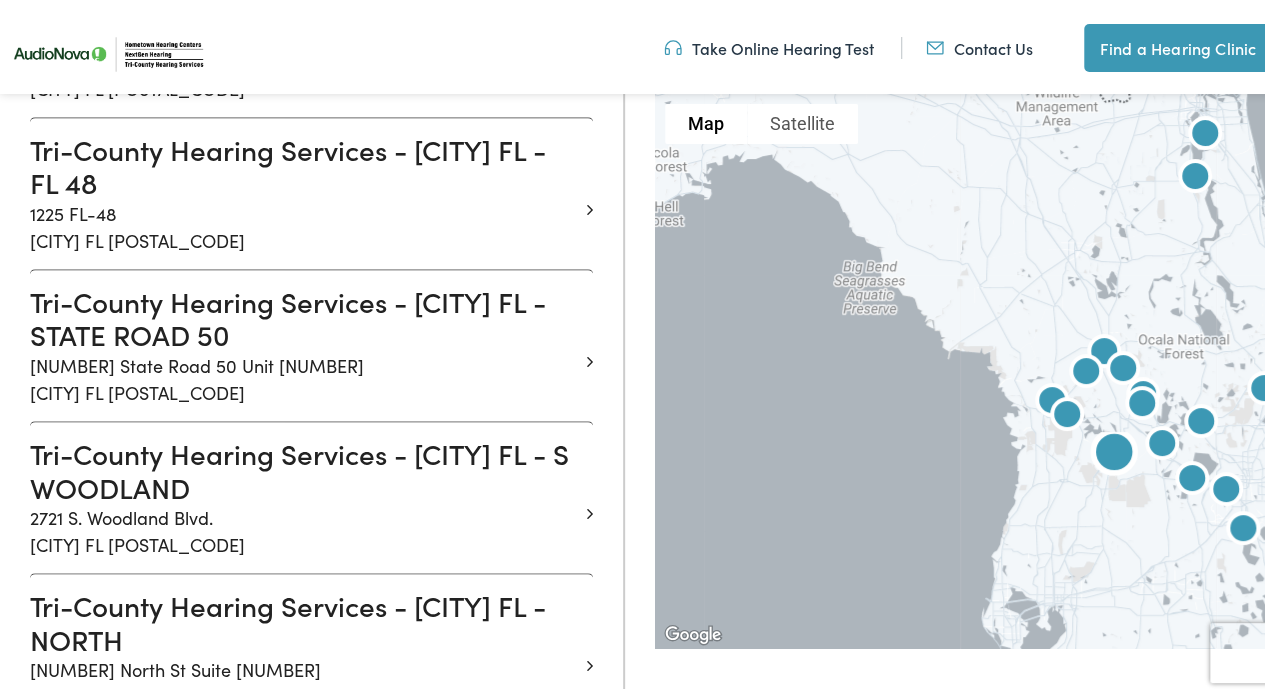 scroll, scrollTop: 840, scrollLeft: 0, axis: vertical 